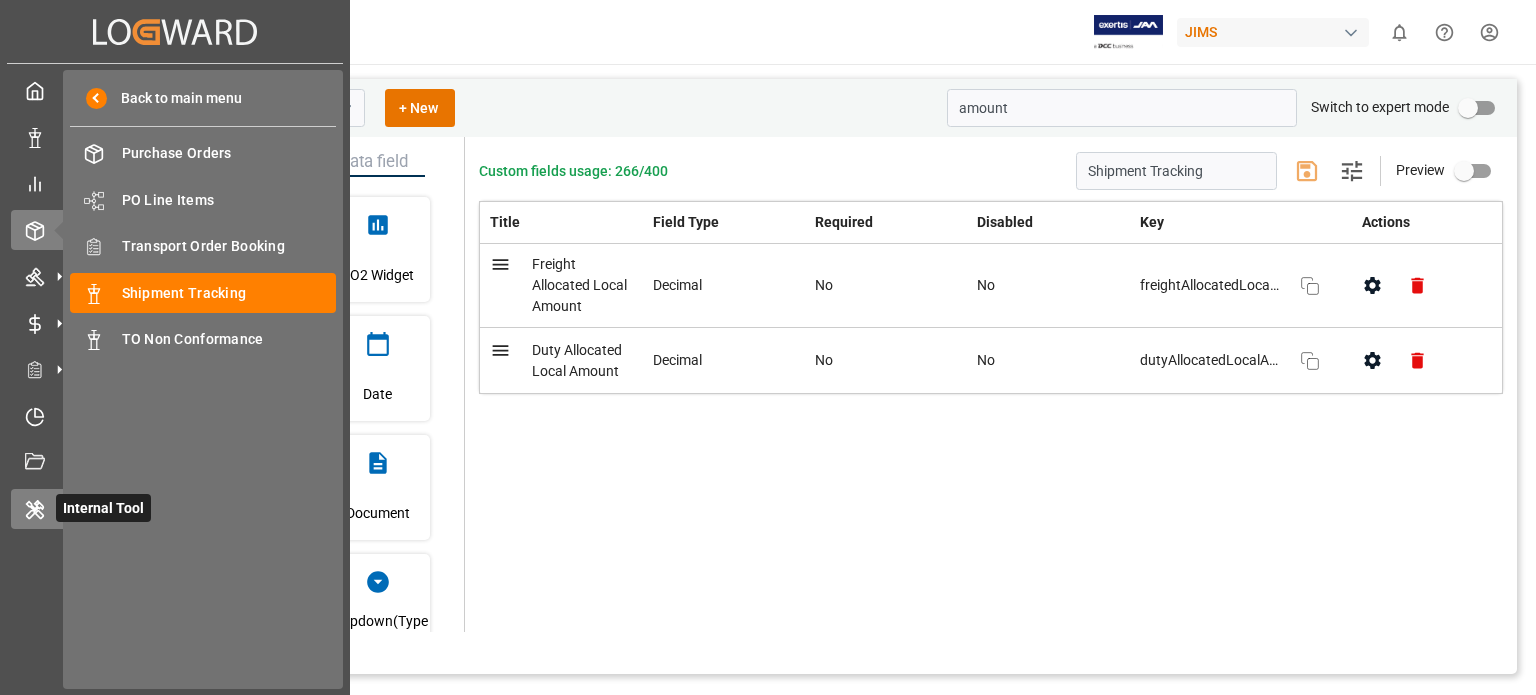 scroll, scrollTop: 0, scrollLeft: 0, axis: both 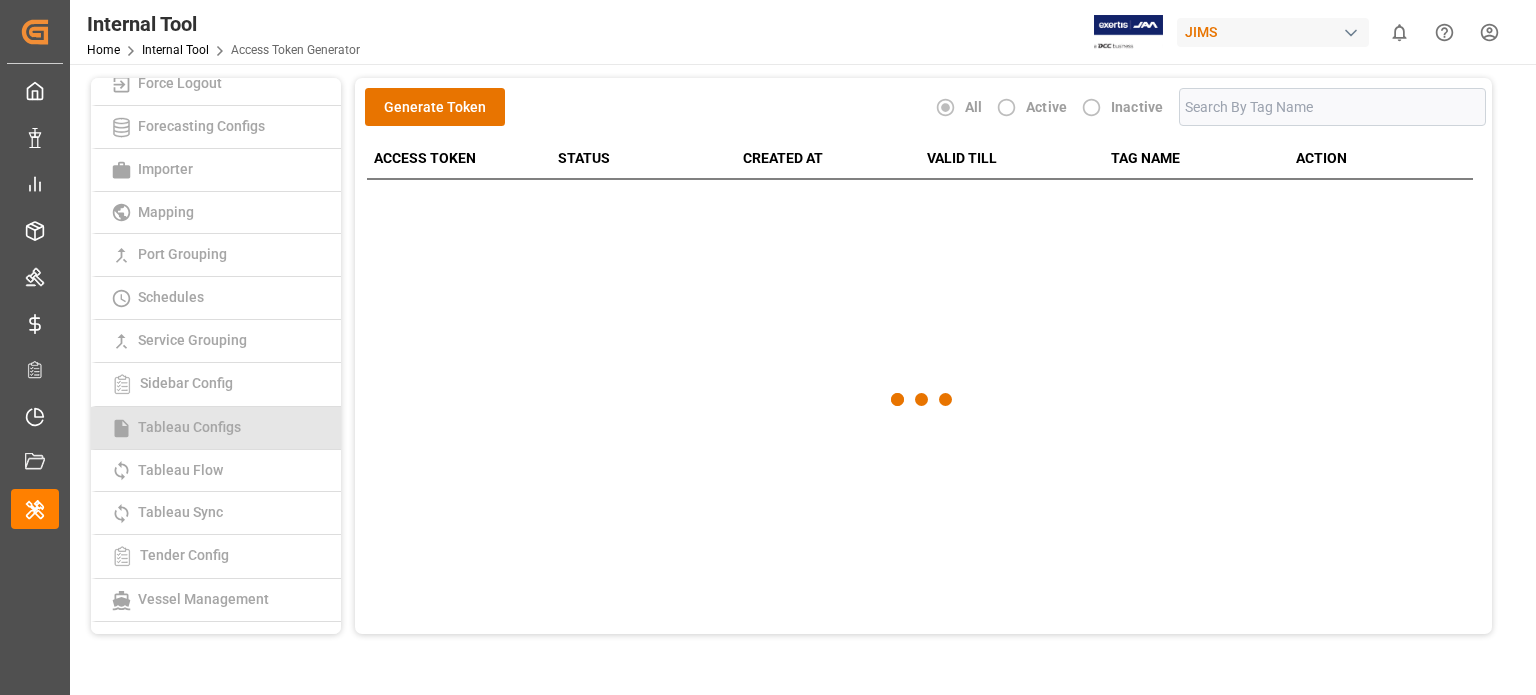 click on "Tableau Configs" at bounding box center (189, 427) 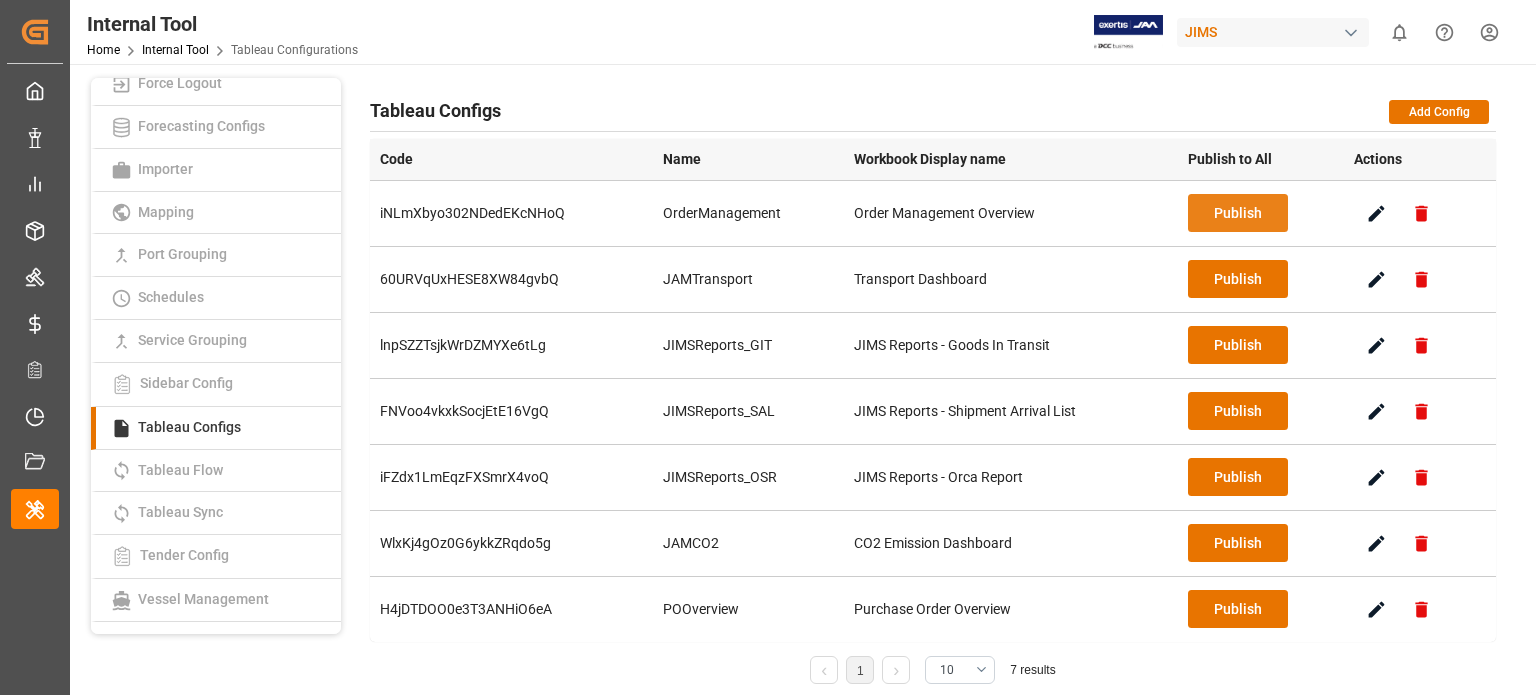 click on "Publish" at bounding box center (1238, 213) 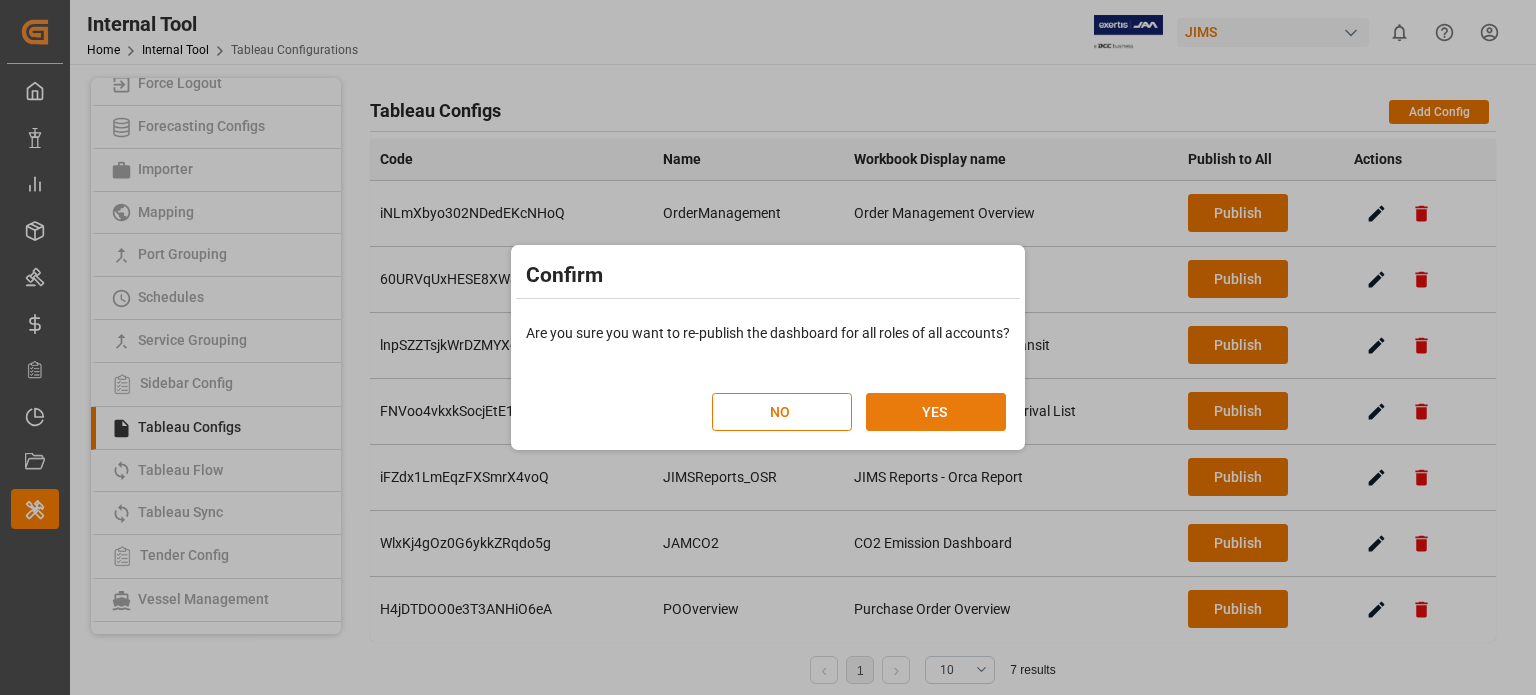 click on "YES" at bounding box center (936, 412) 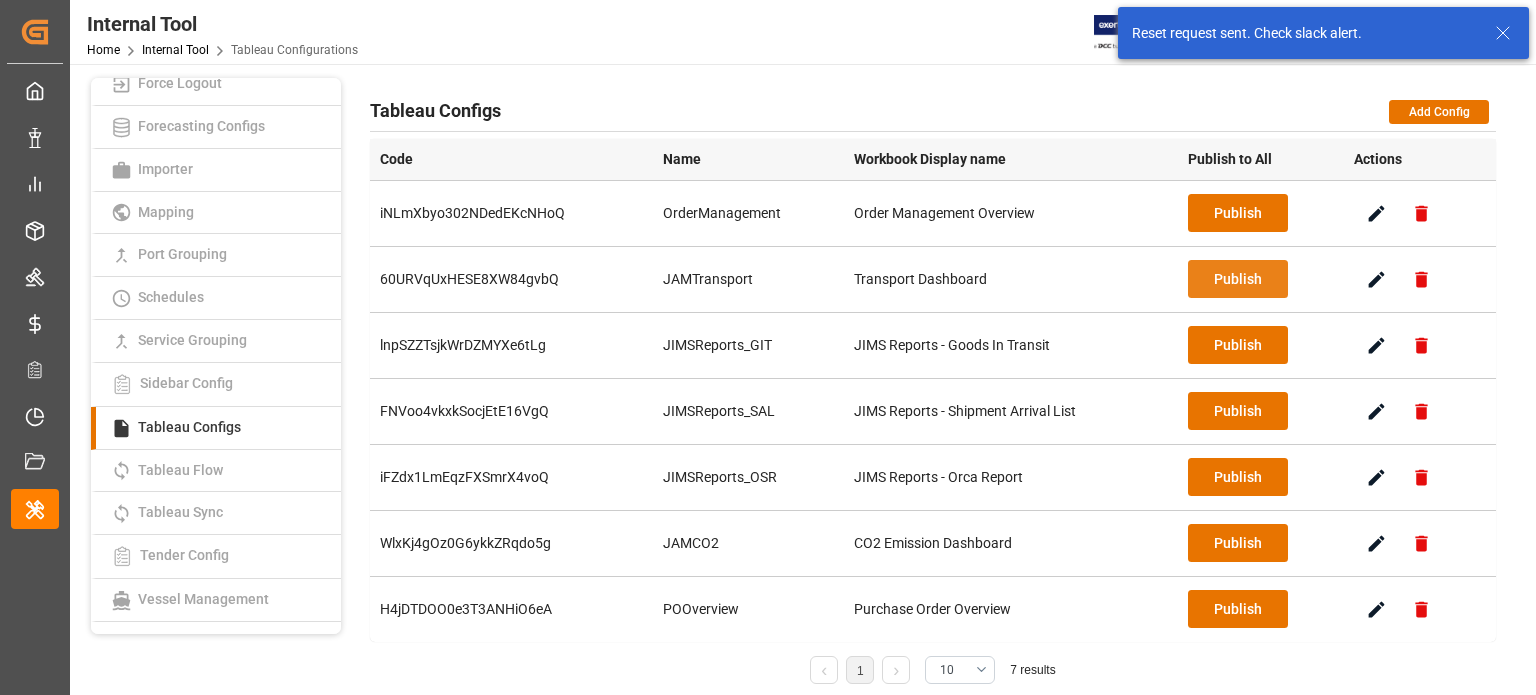 click on "Publish" at bounding box center [1238, 279] 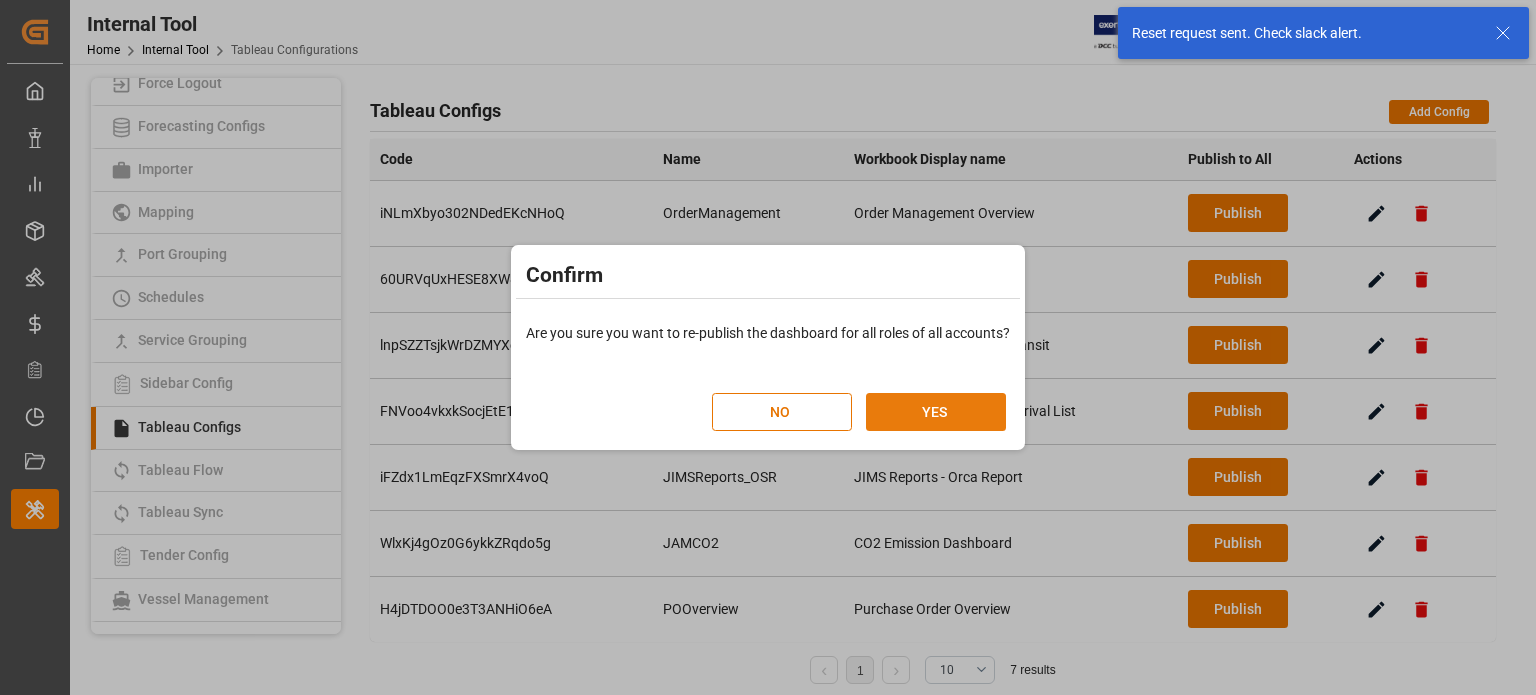 click on "YES" at bounding box center [936, 412] 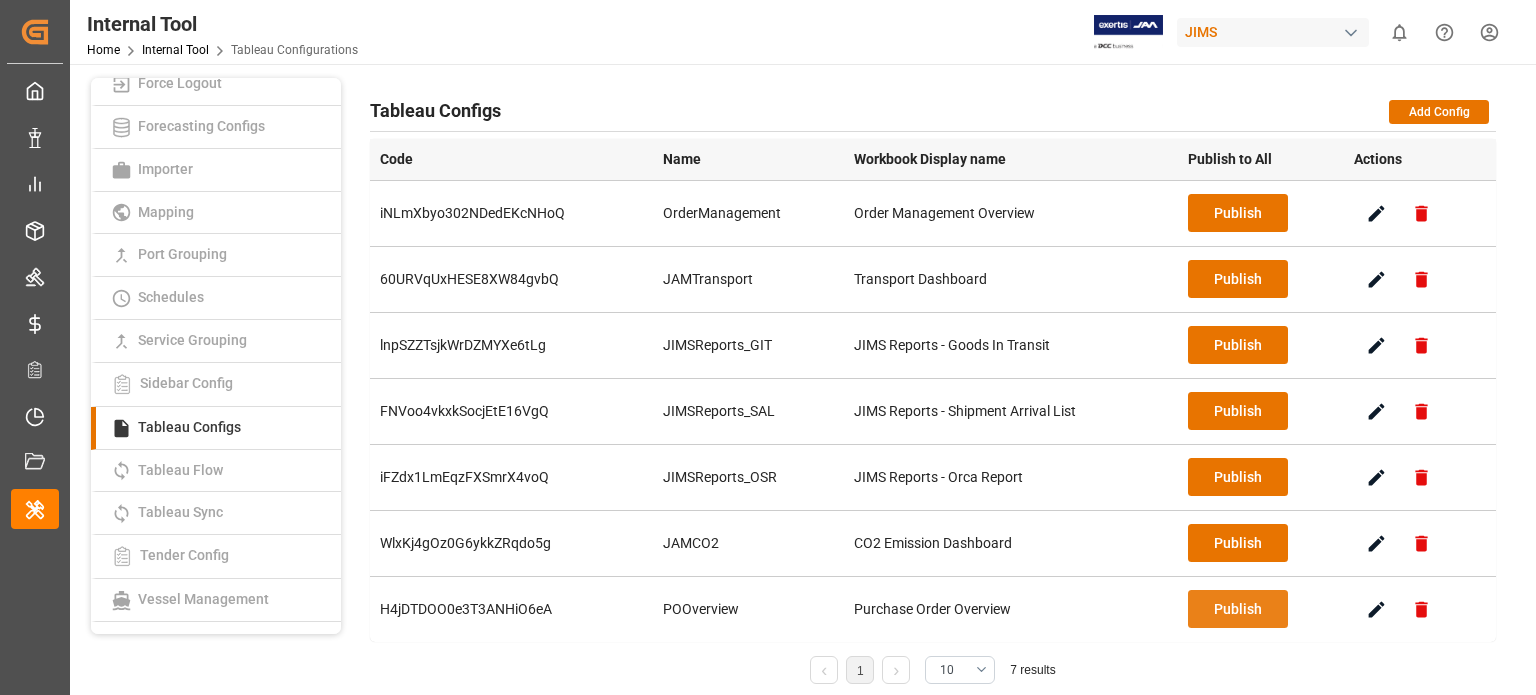 click on "Publish" at bounding box center (1238, 609) 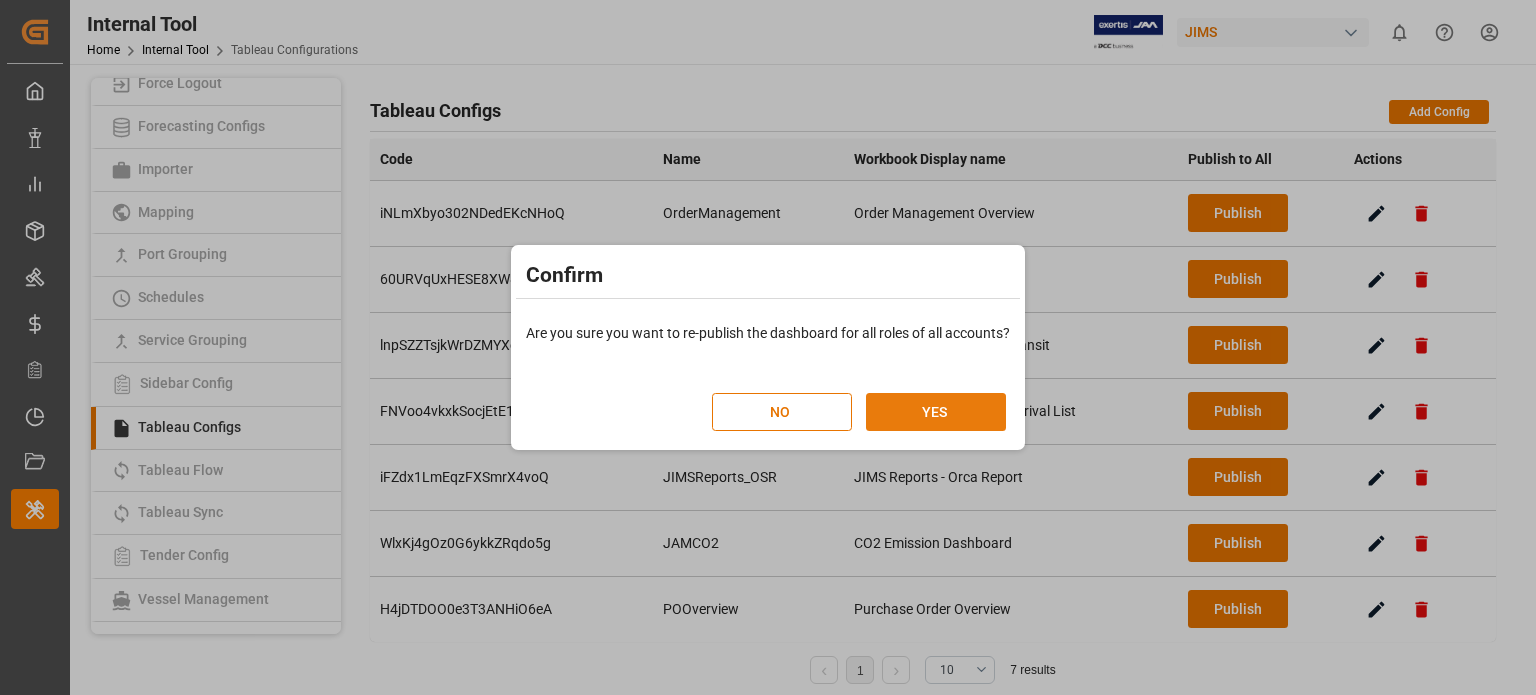 click on "YES" at bounding box center (936, 412) 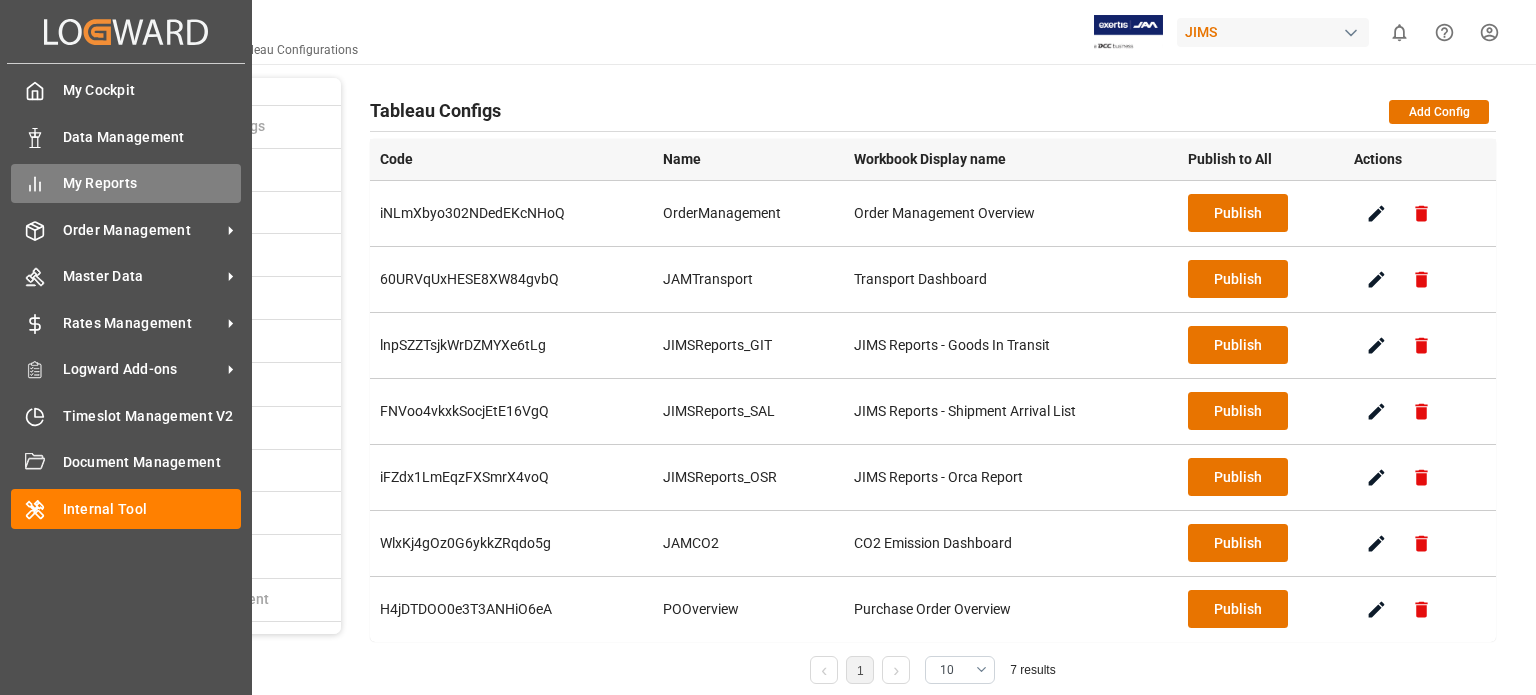 click on "My Reports" at bounding box center (152, 183) 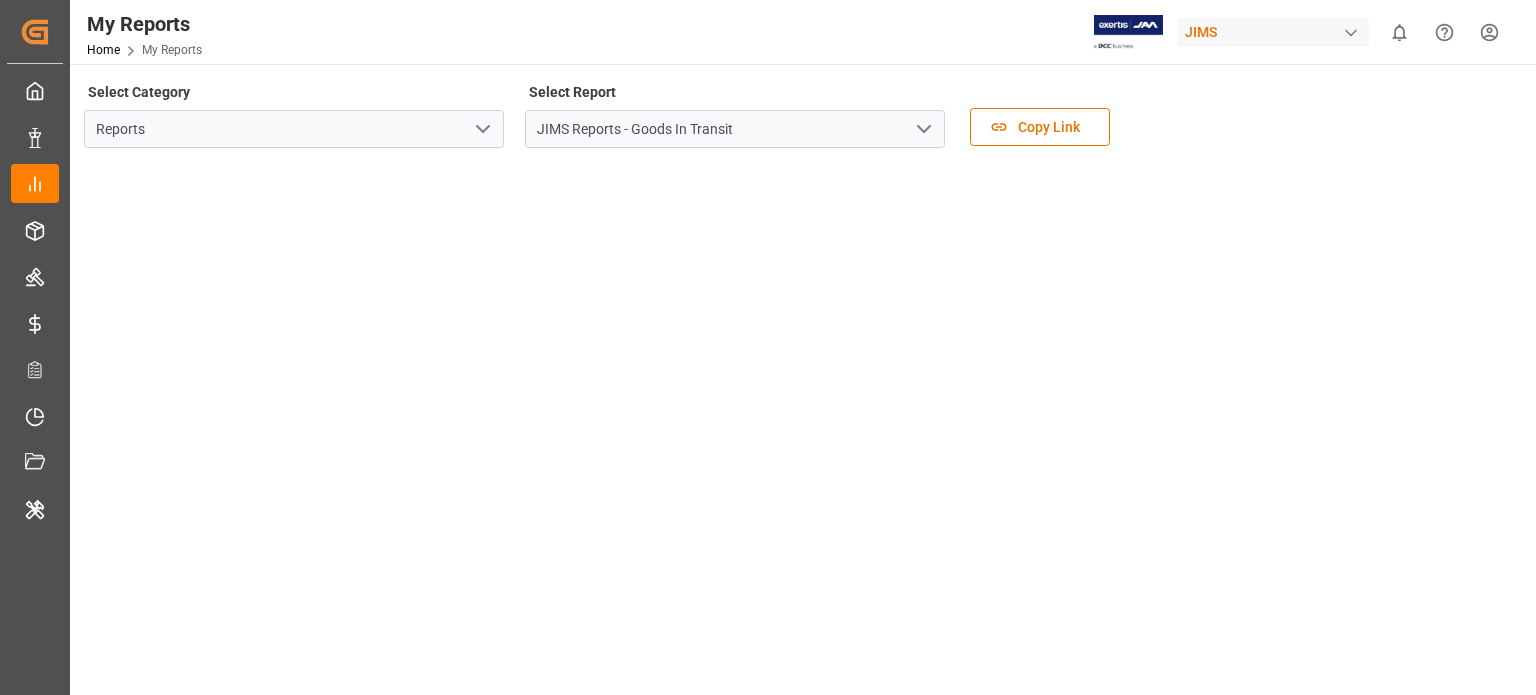 click 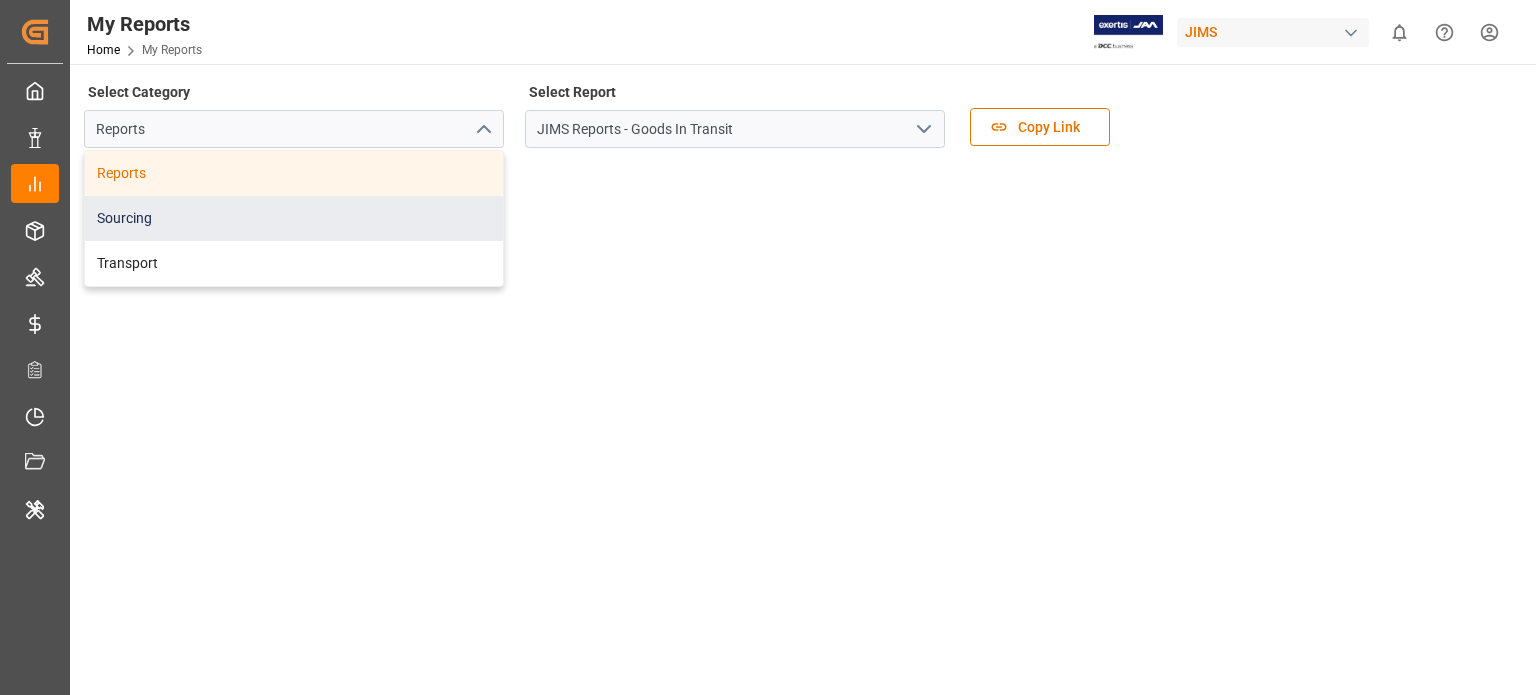click on "Sourcing" at bounding box center [294, 218] 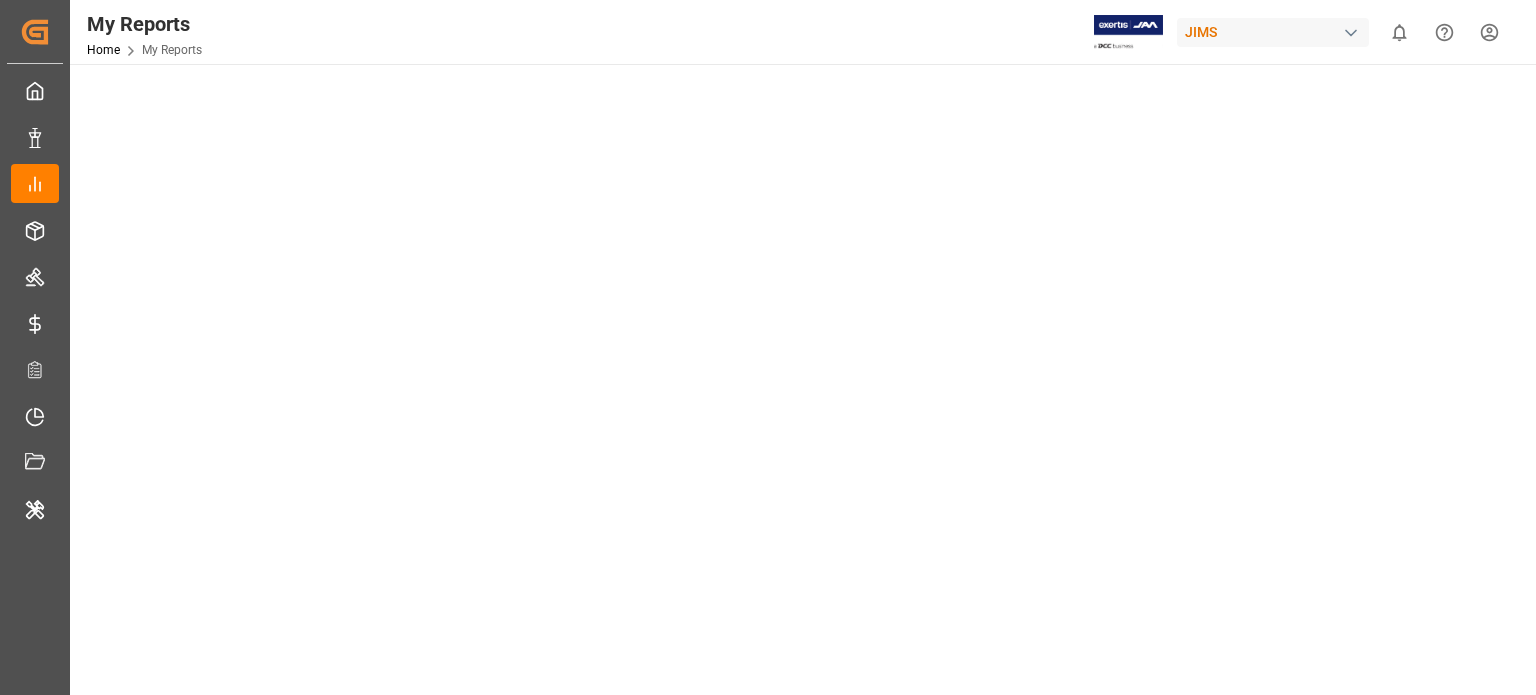 scroll, scrollTop: 0, scrollLeft: 0, axis: both 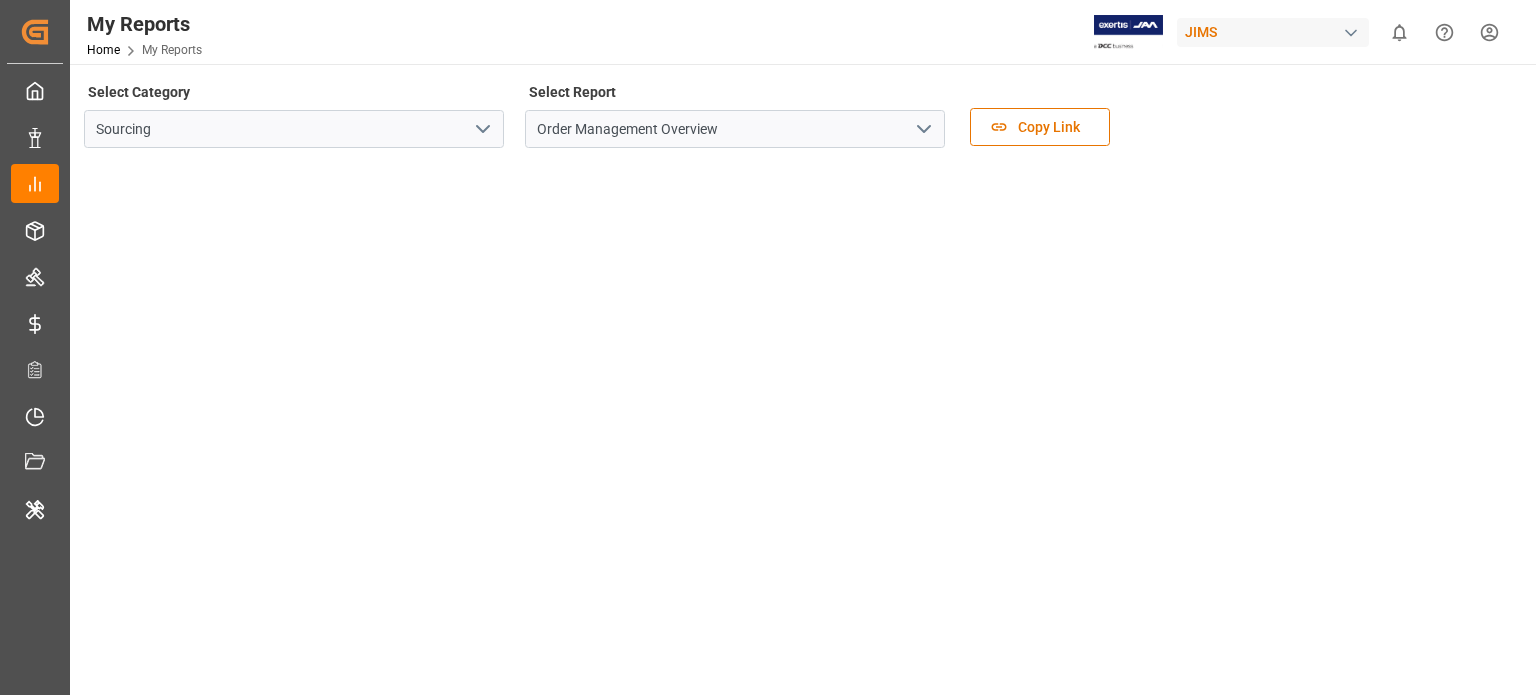 click on "Home My Reports" at bounding box center (144, 49) 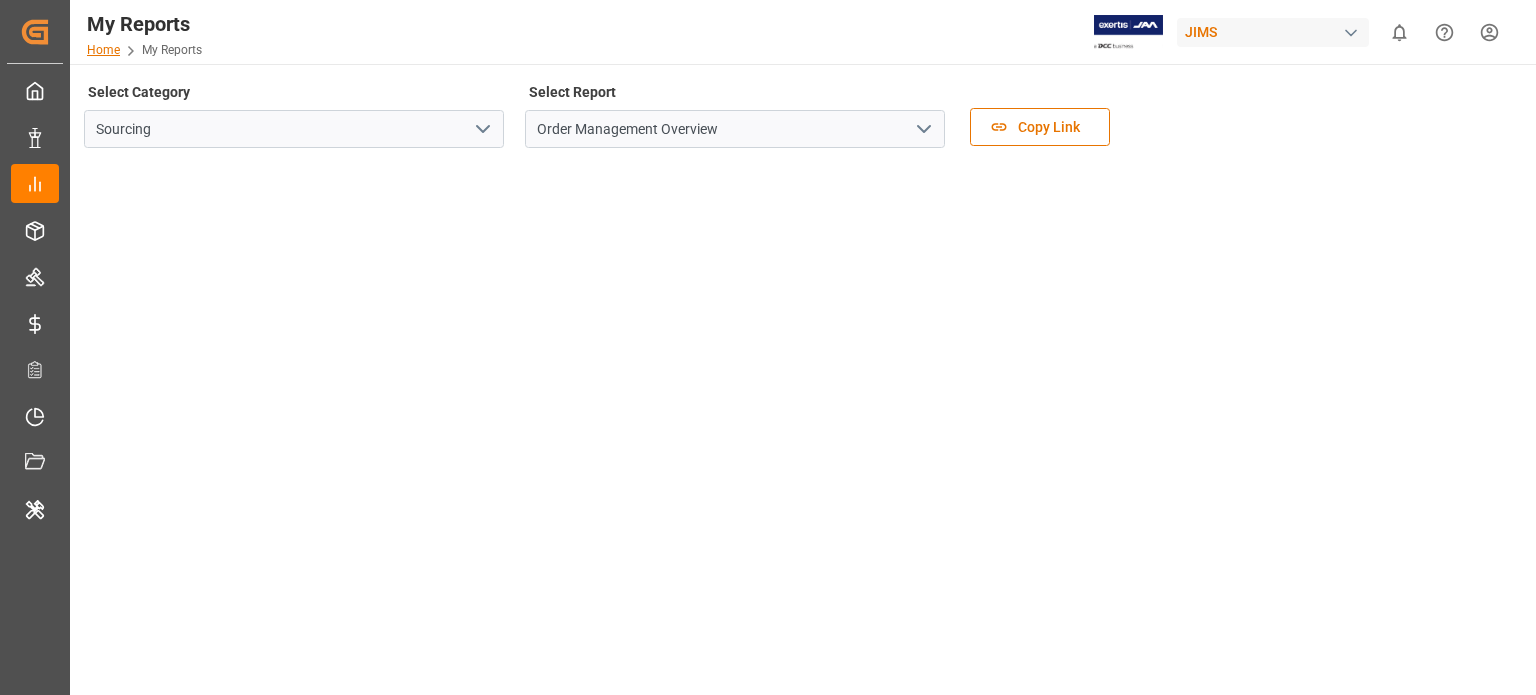 click on "Home" at bounding box center (103, 50) 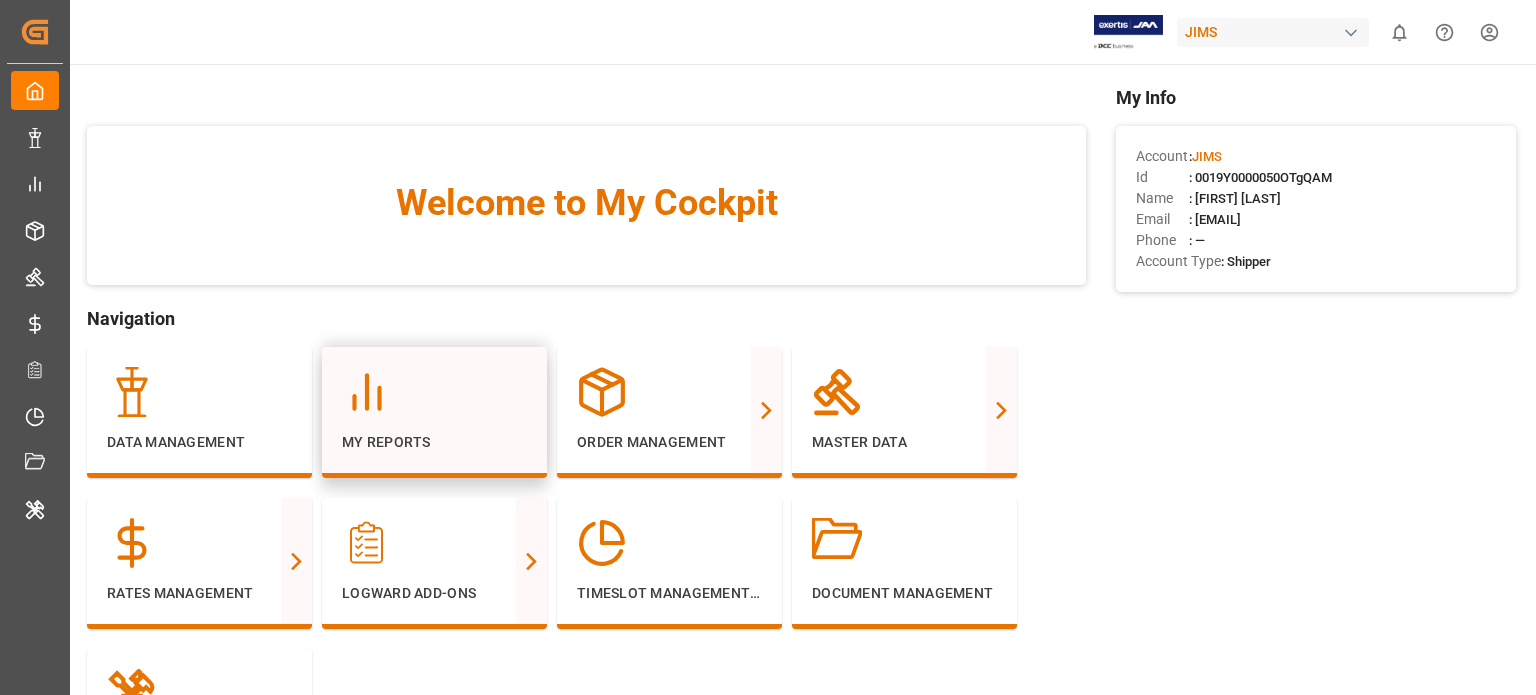 click at bounding box center [434, 392] 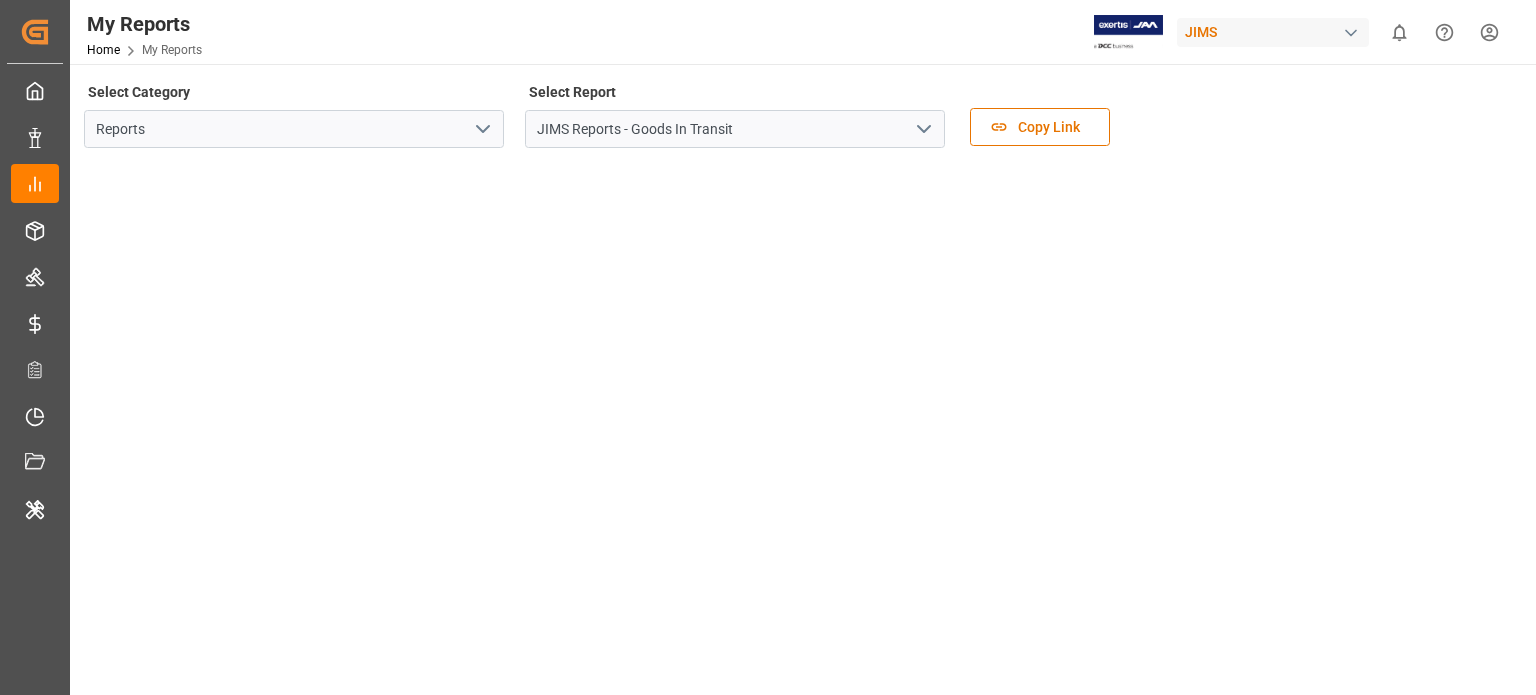 click 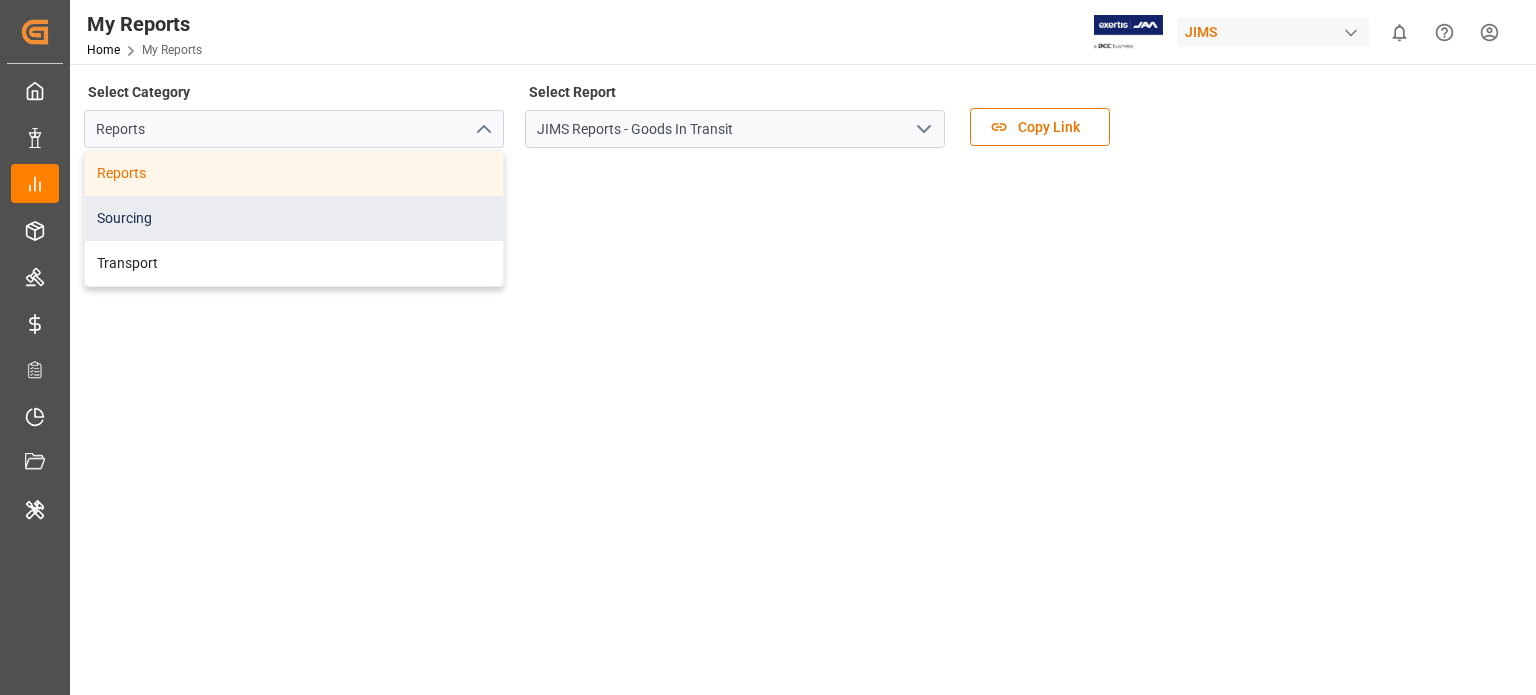 click on "Sourcing" at bounding box center (294, 218) 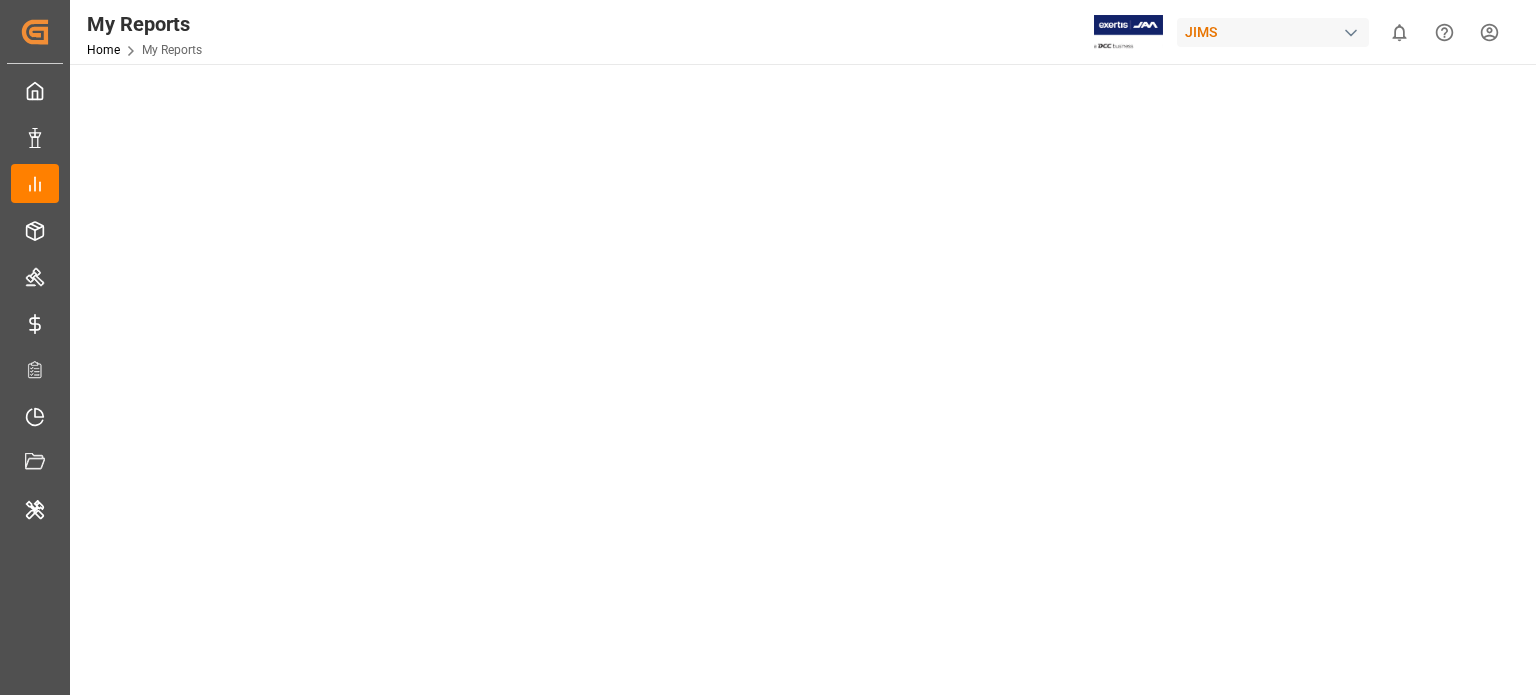 scroll, scrollTop: 0, scrollLeft: 0, axis: both 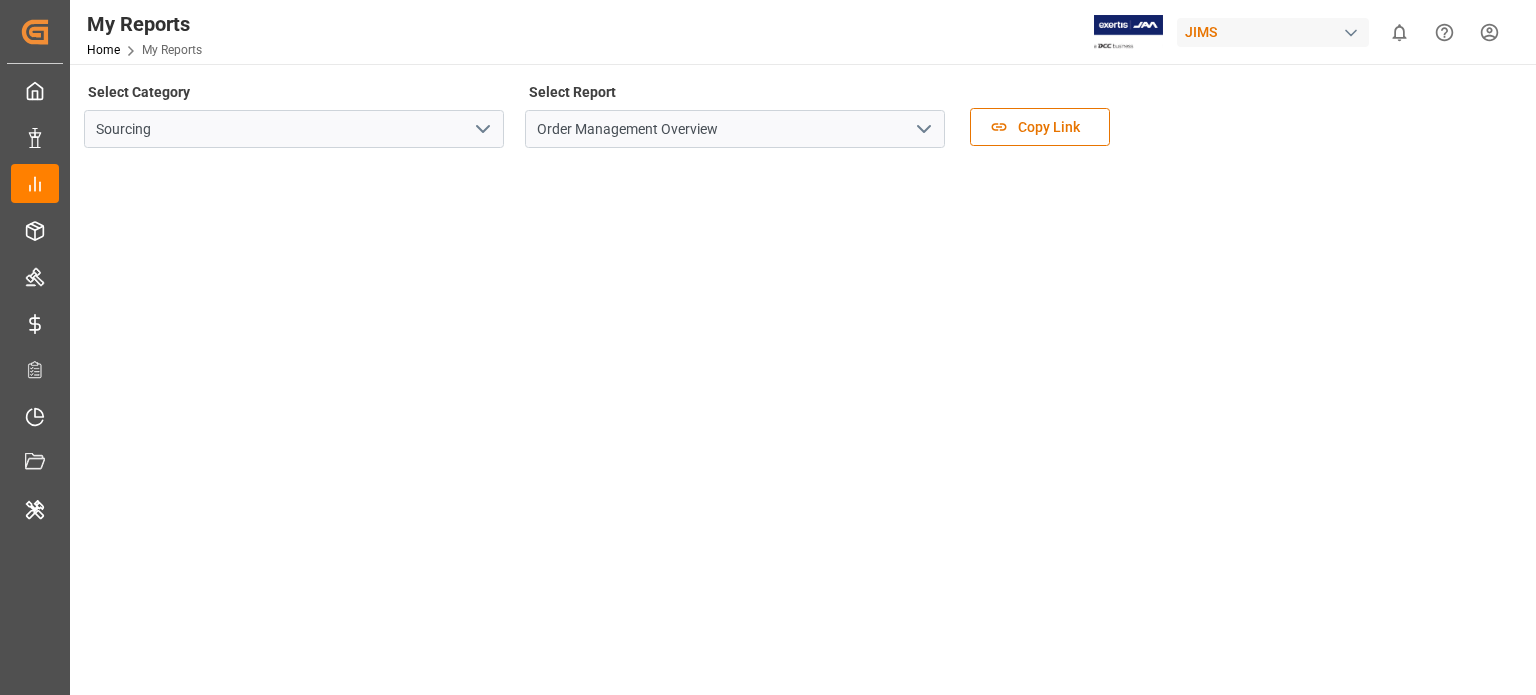click 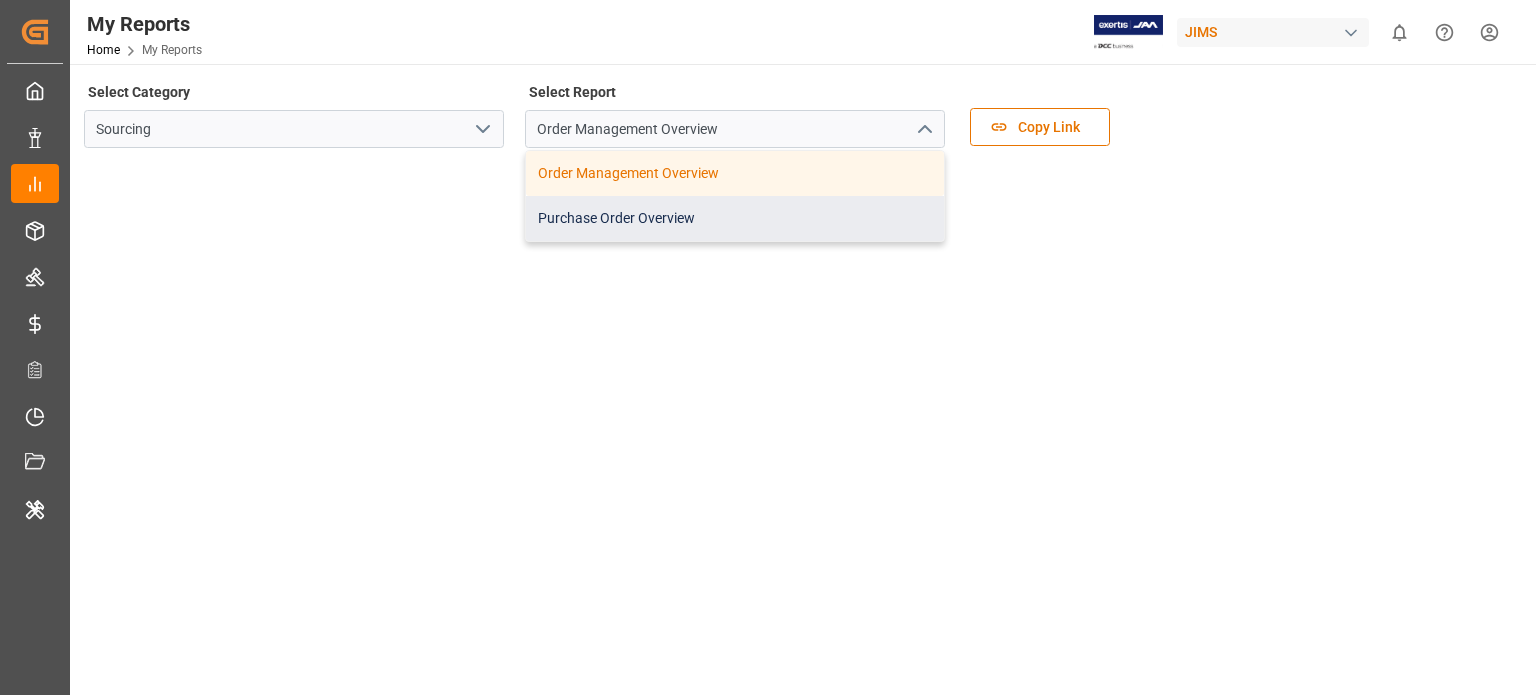 click on "Purchase Order Overview" at bounding box center (735, 218) 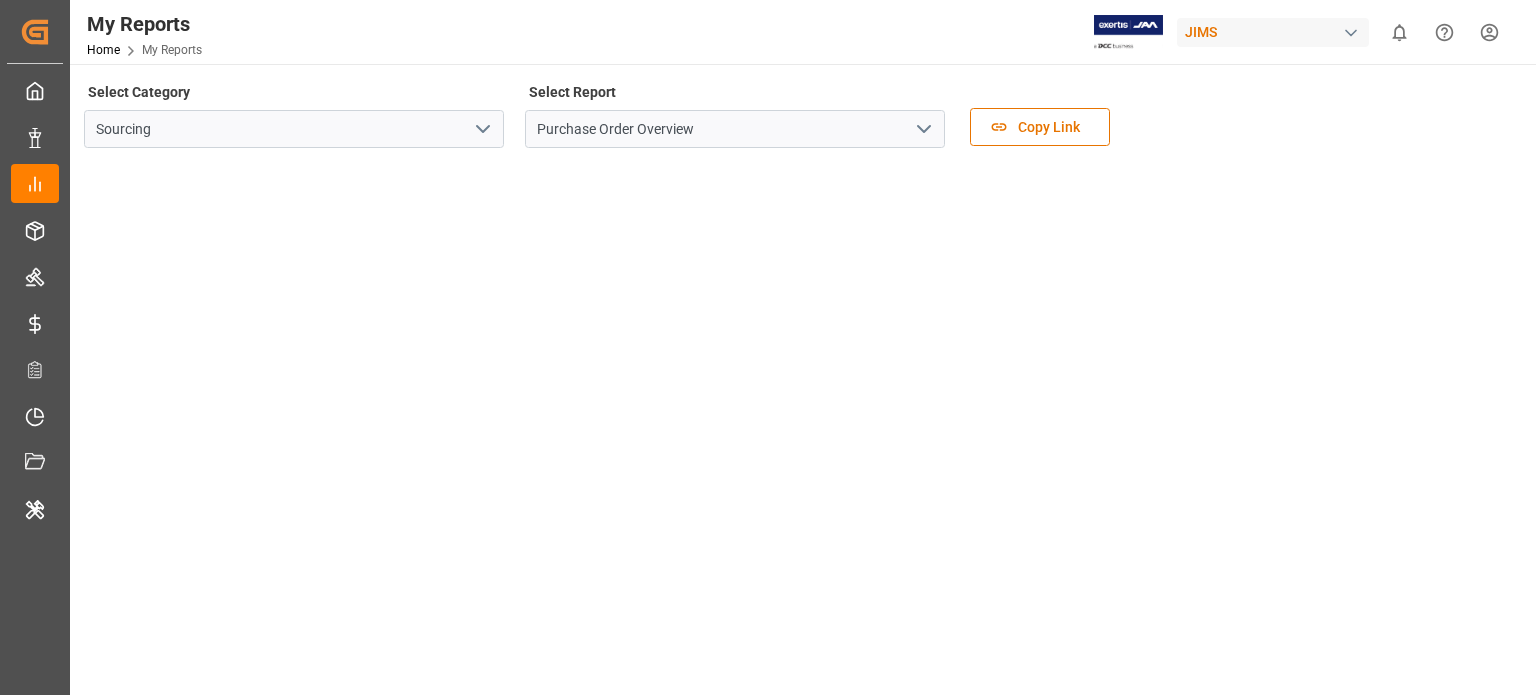 click 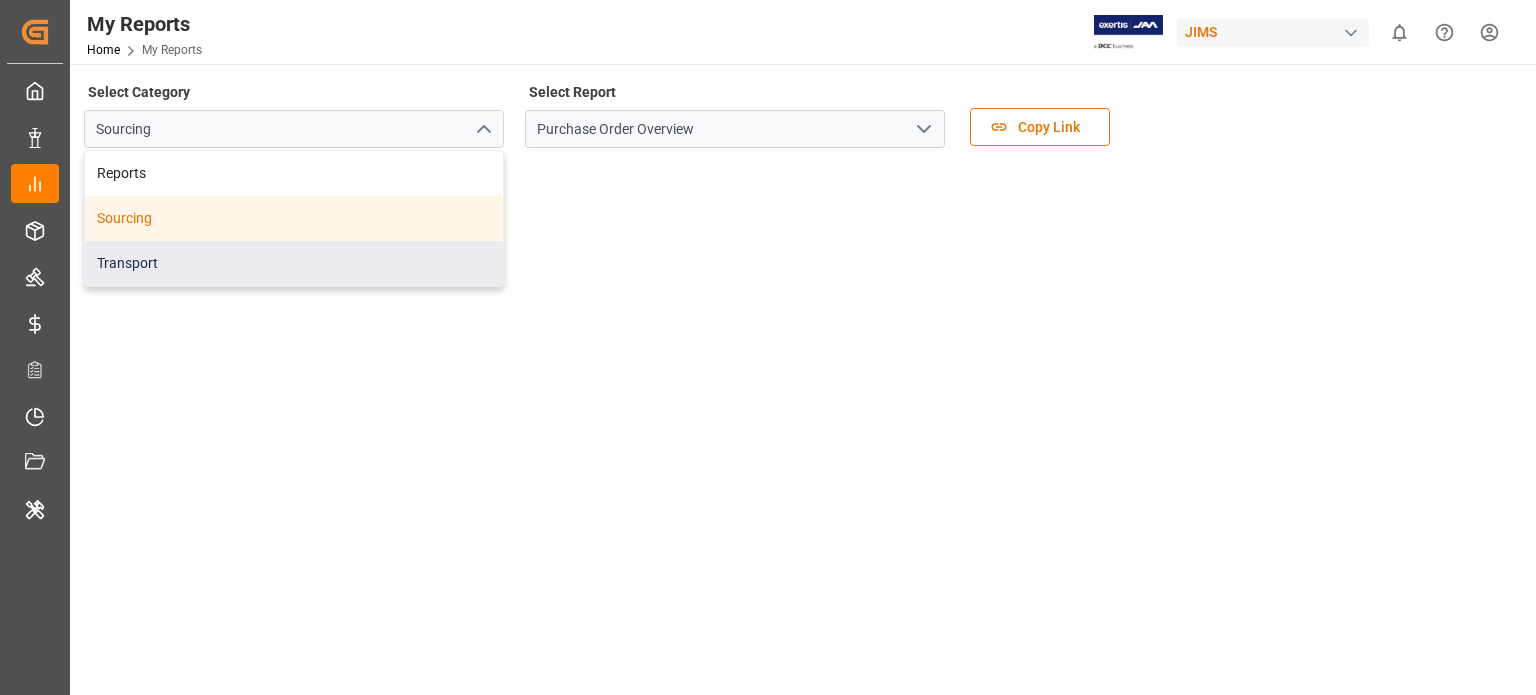 click on "Transport" at bounding box center [294, 263] 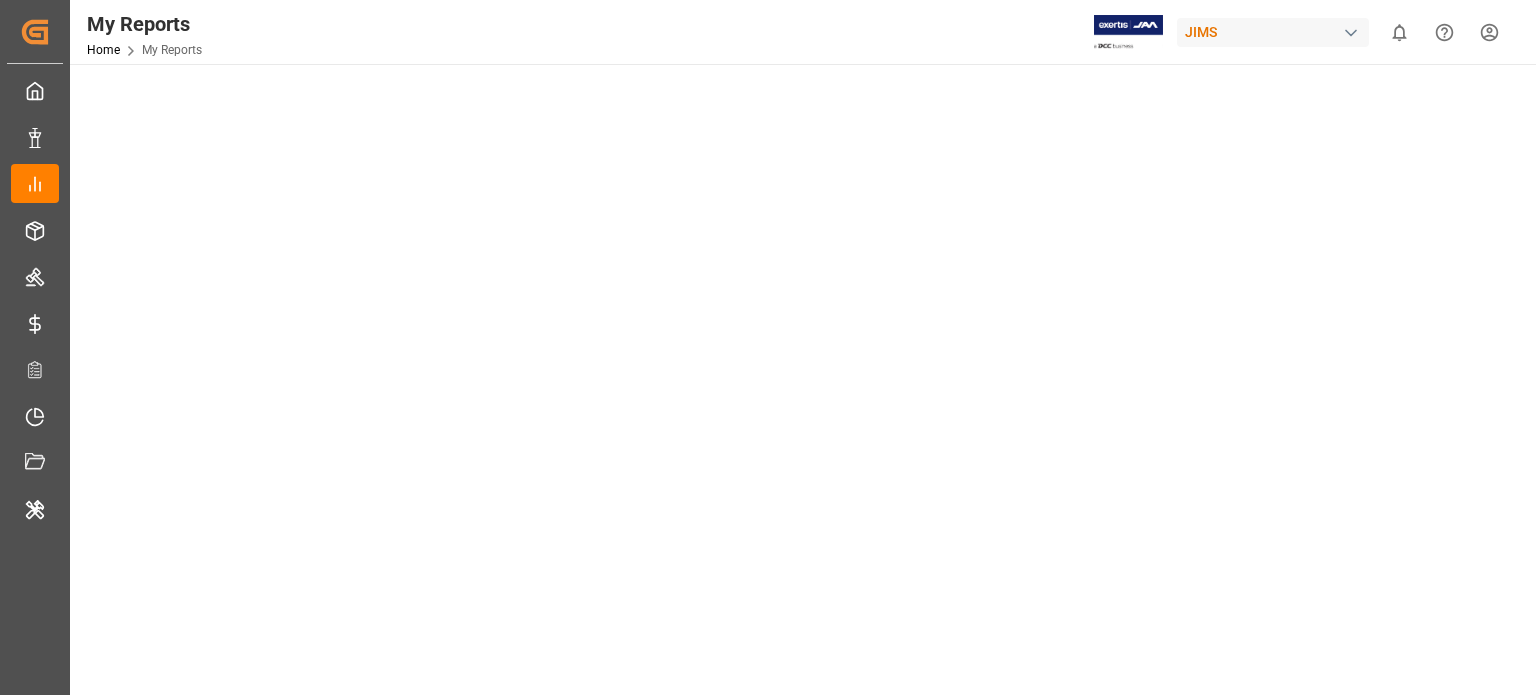 scroll, scrollTop: 800, scrollLeft: 0, axis: vertical 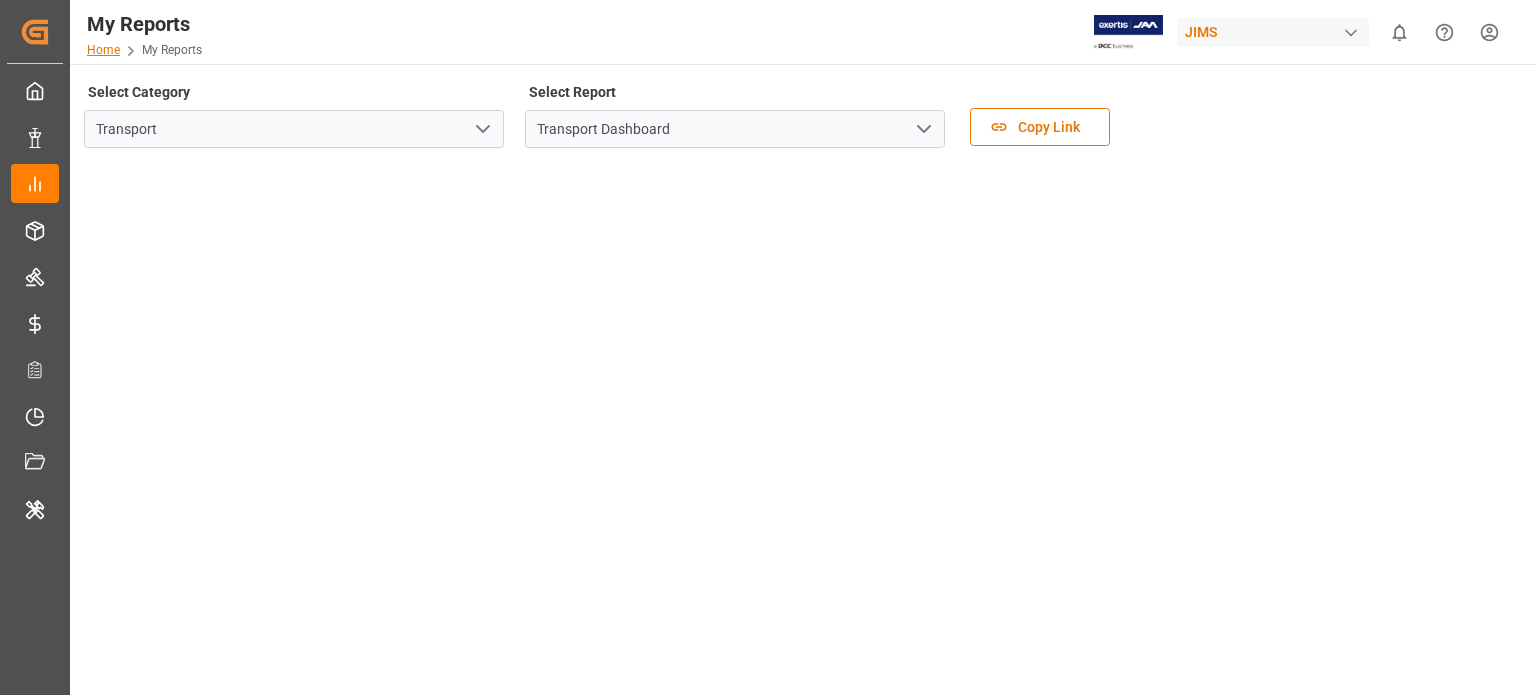 click on "Home" at bounding box center [103, 50] 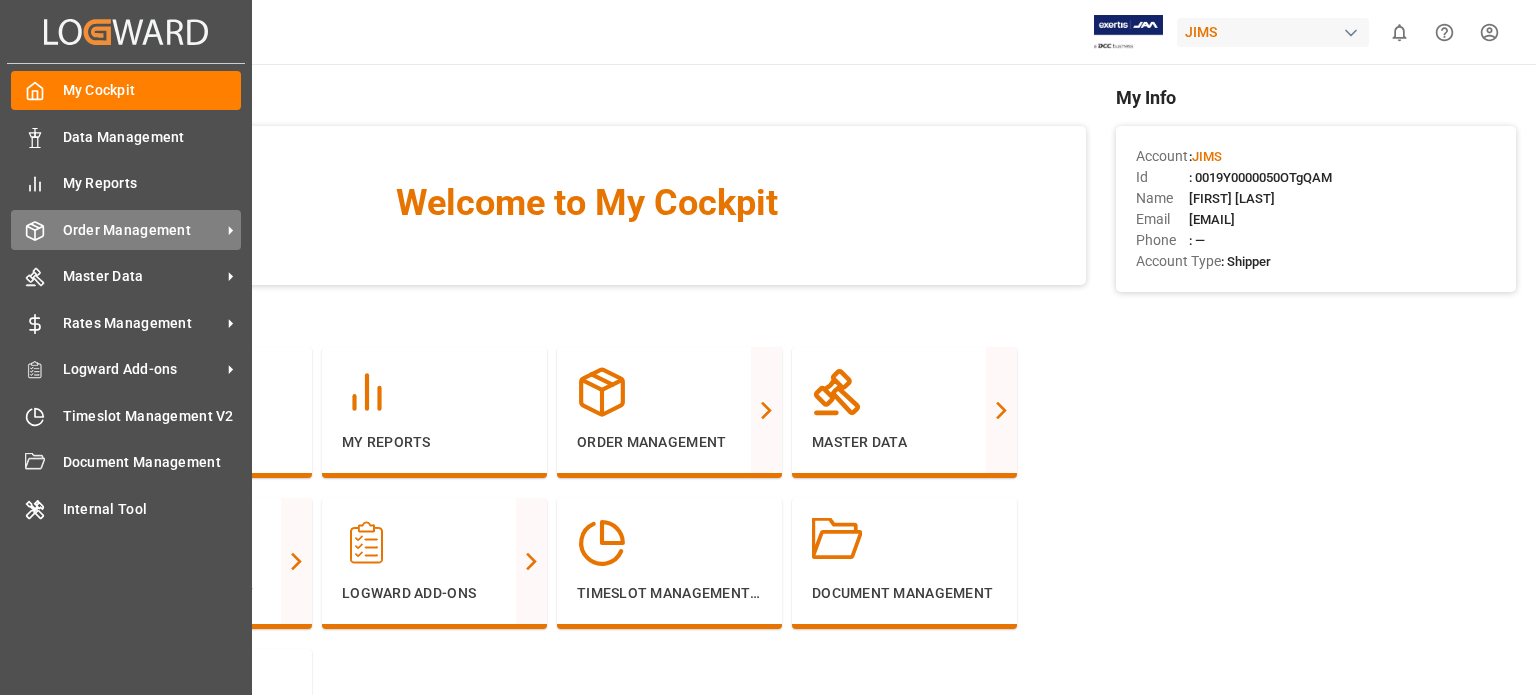 click 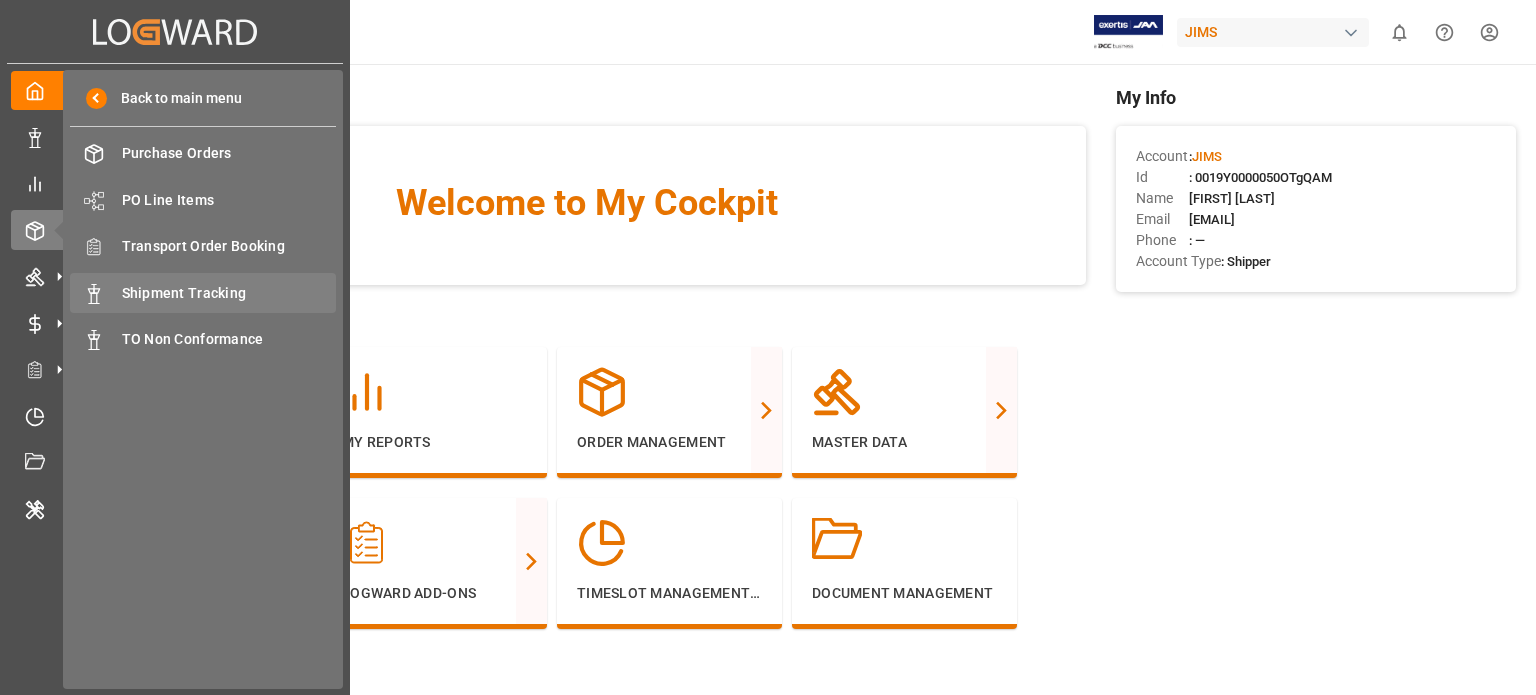 click on "Shipment Tracking" at bounding box center [229, 293] 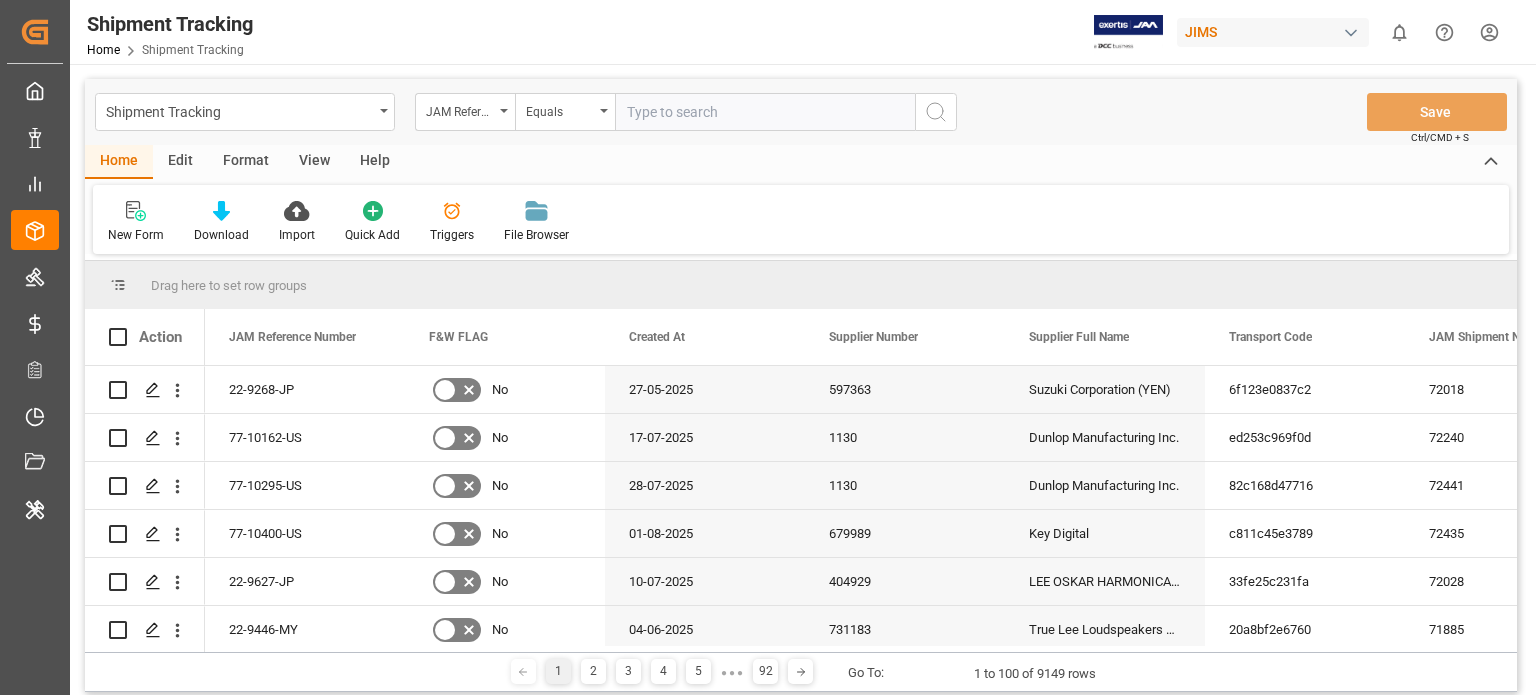 click on "Edit" at bounding box center [180, 162] 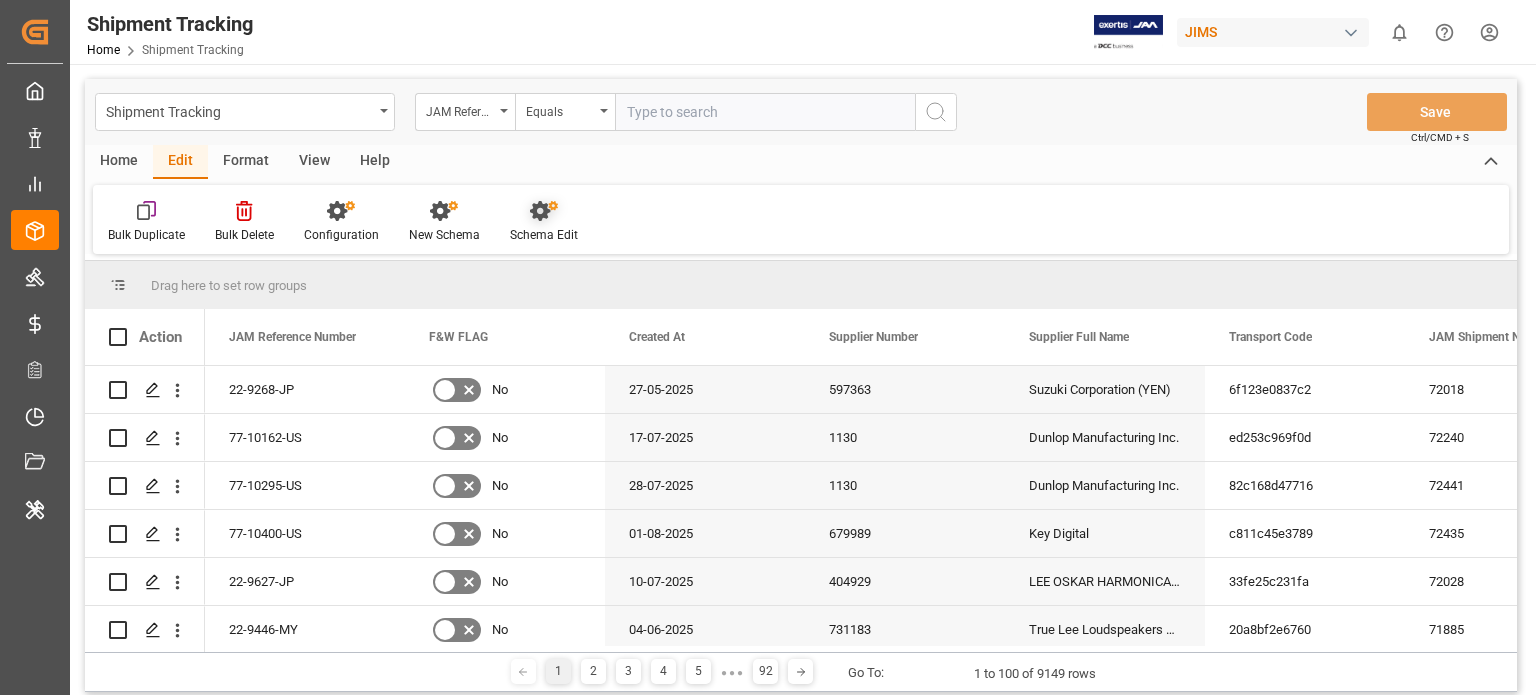 click at bounding box center (544, 210) 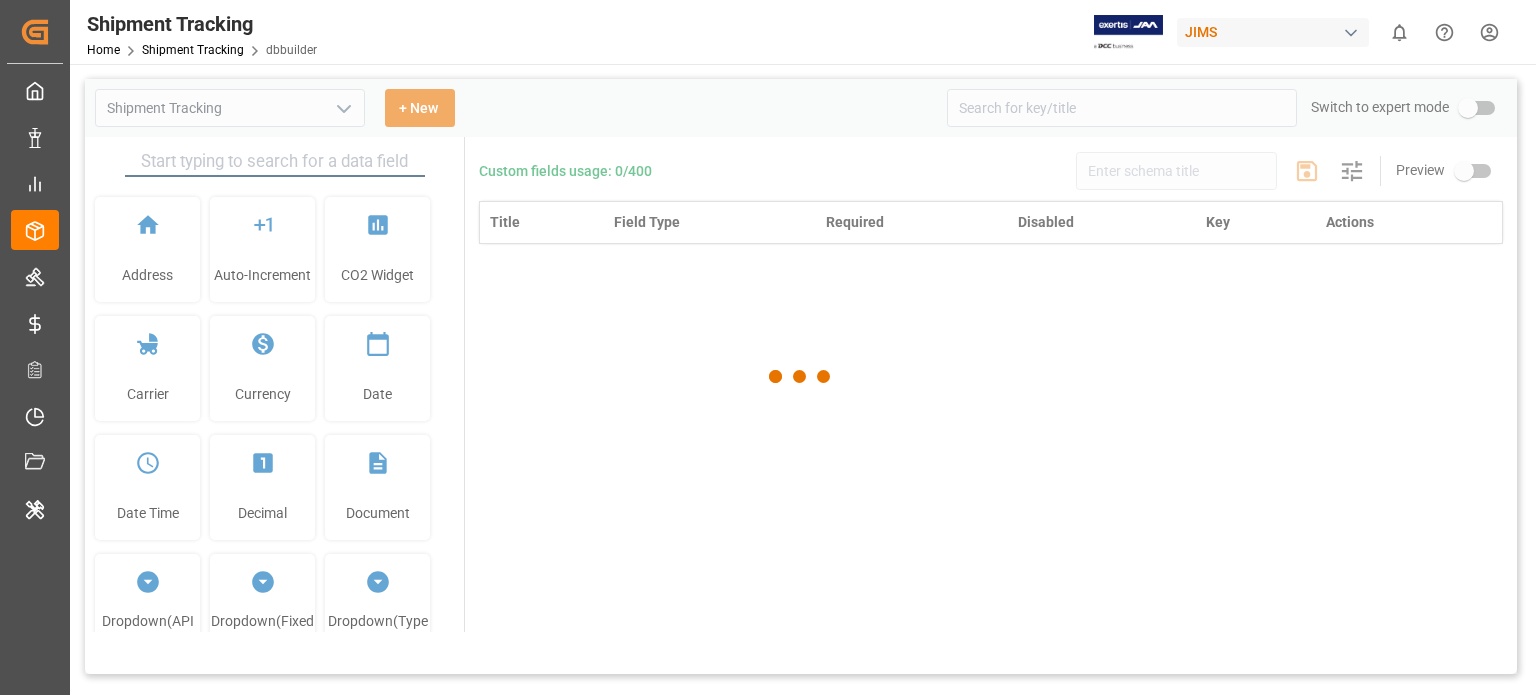 type on "Shipment Tracking" 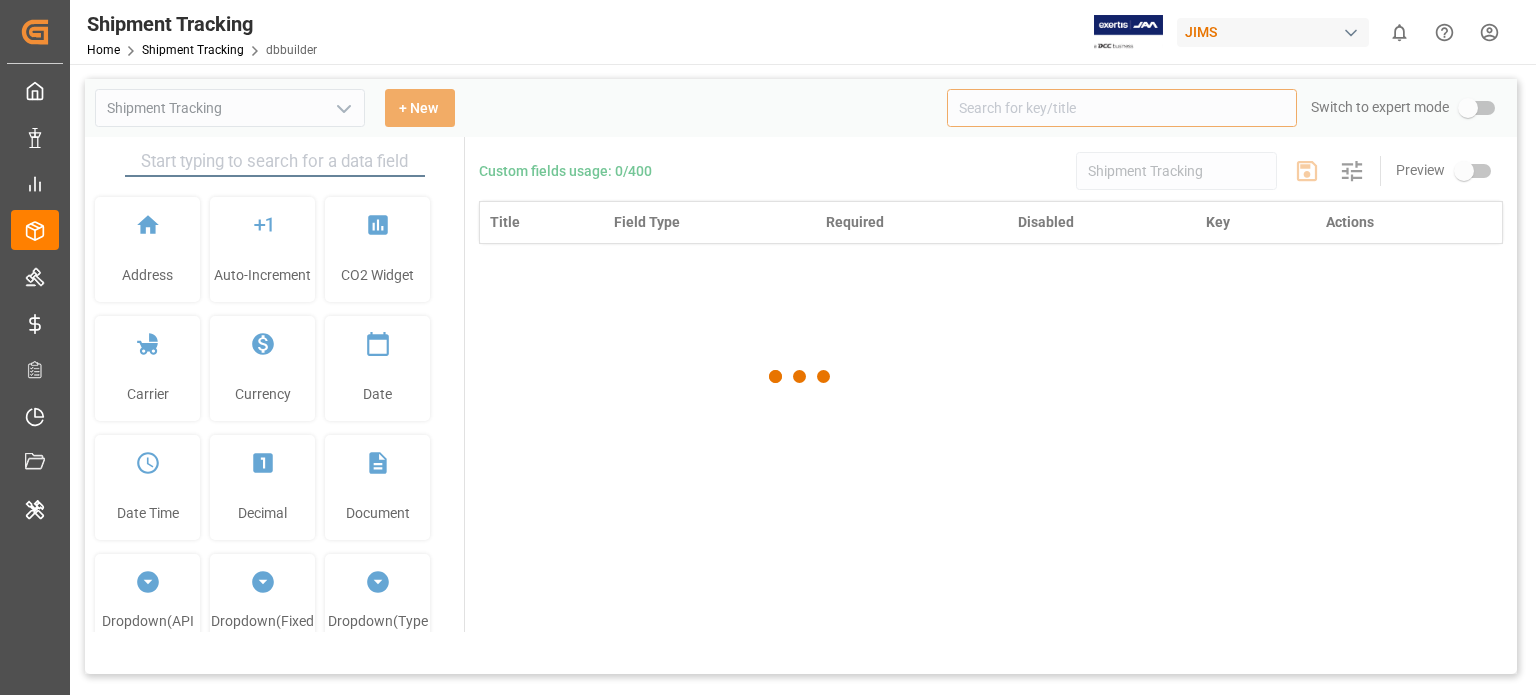 click at bounding box center [1122, 108] 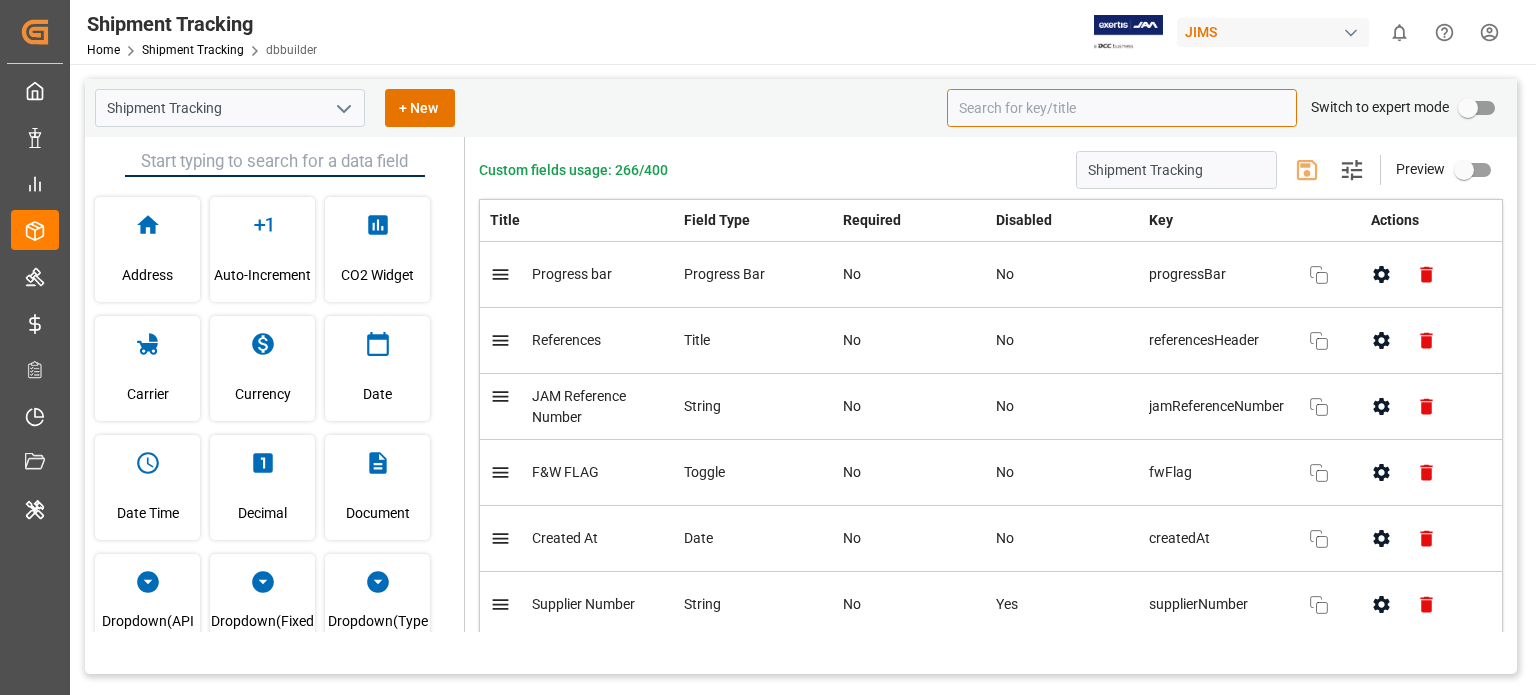 click at bounding box center [1122, 108] 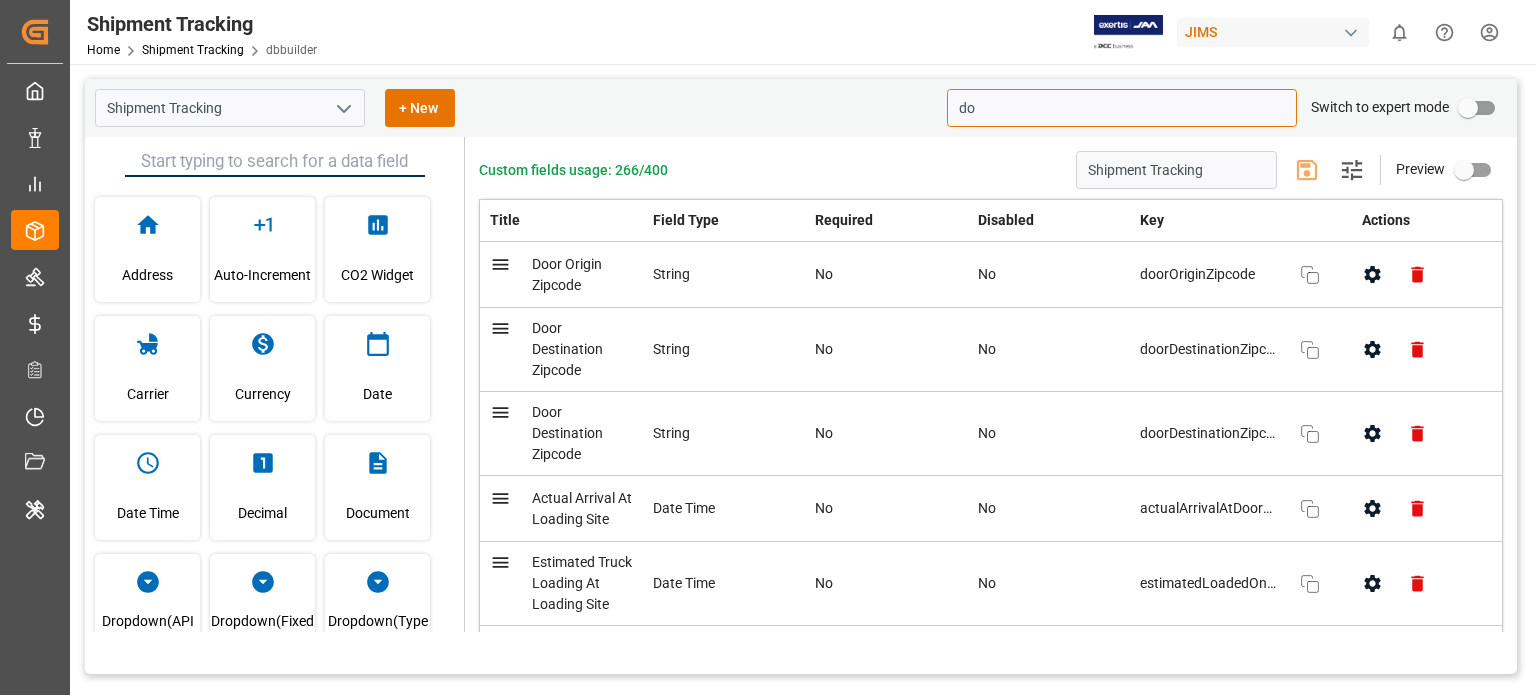 type on "d" 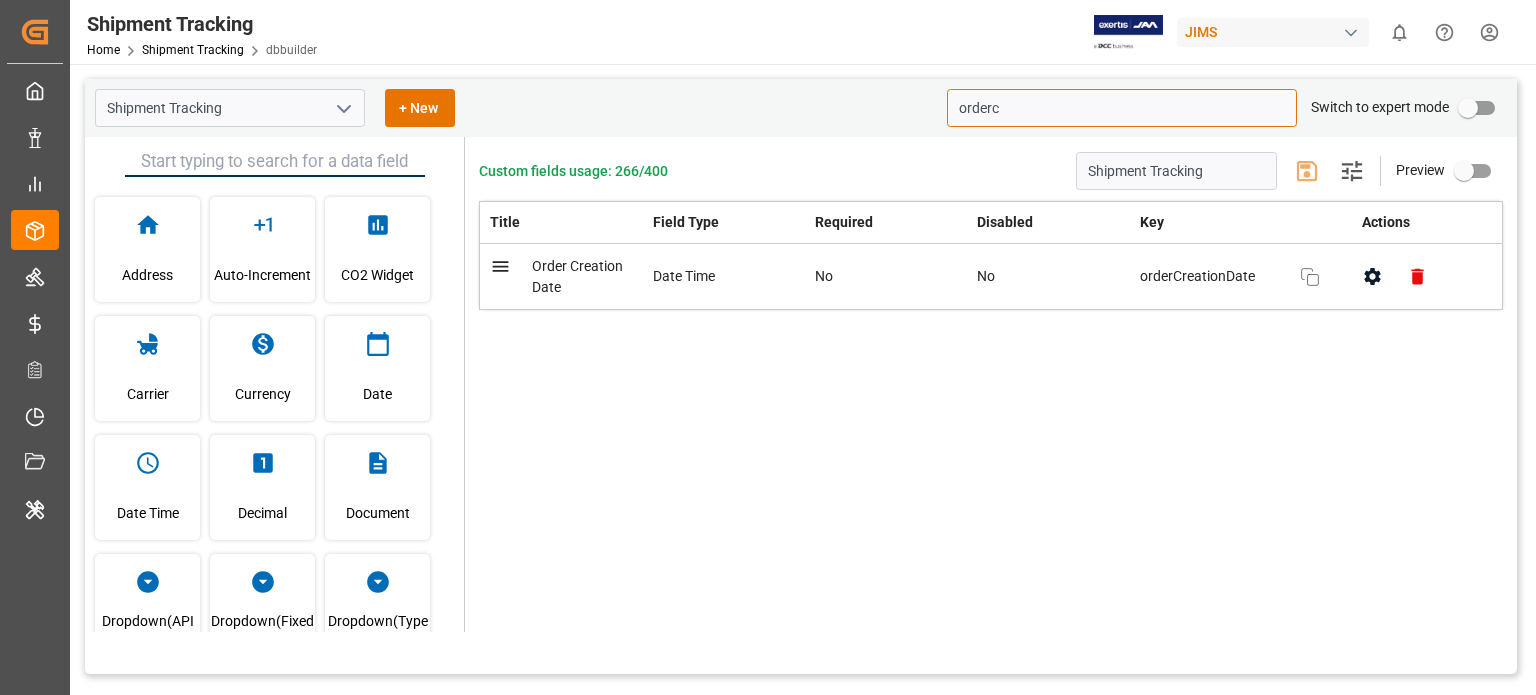 type on "orderc" 